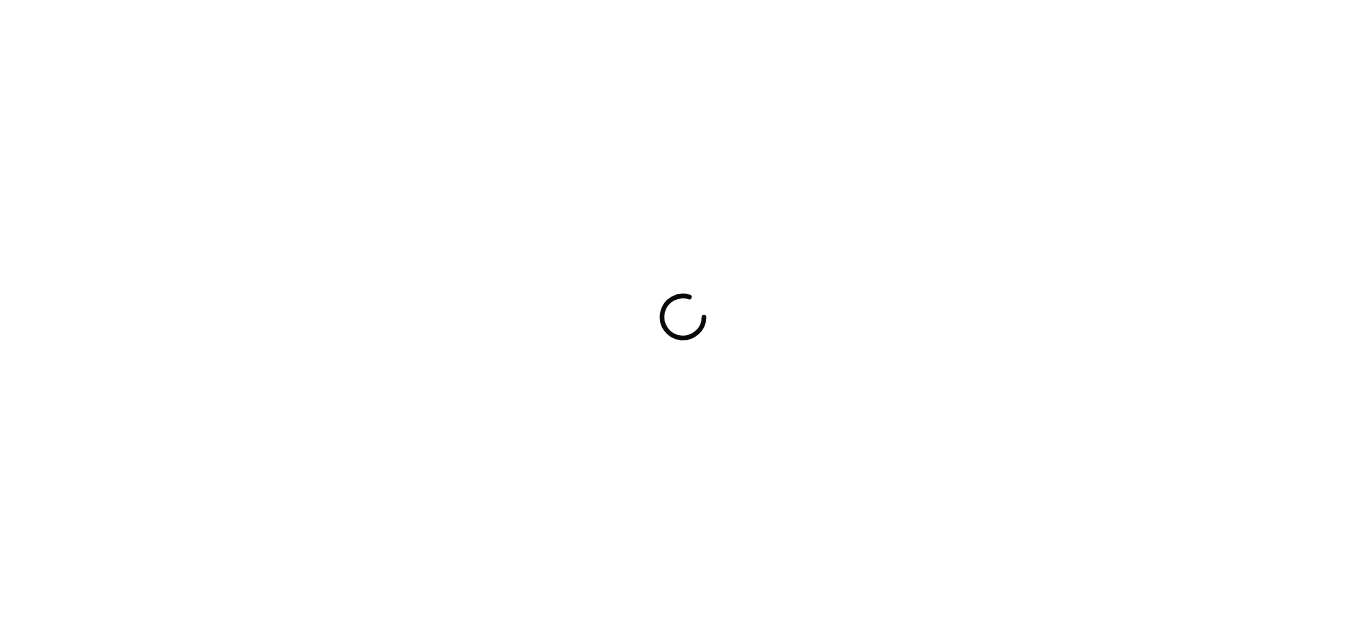 scroll, scrollTop: 0, scrollLeft: 0, axis: both 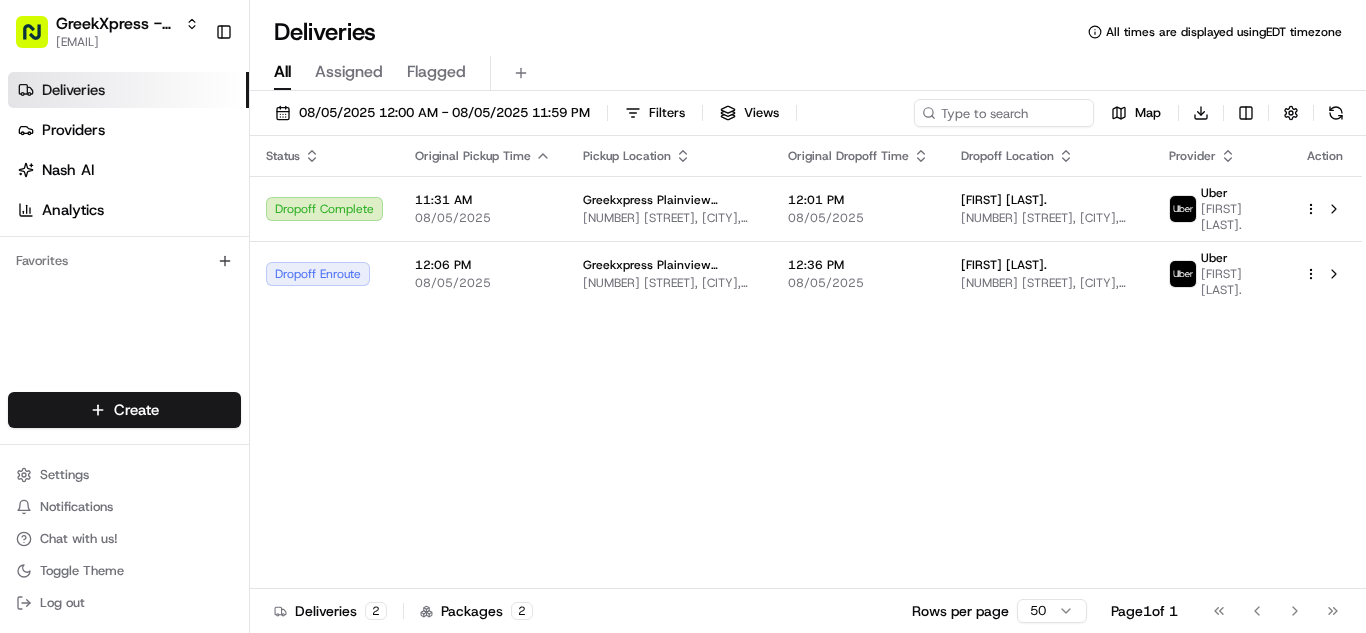 click on "11:31 AM 08/05/2025 Greekxpress Plainview Location 437 S Oyster Bay Rd, Plainview, NY 11801, US 12:01 PM 08/05/2025 [FIRST] [LAST]. 215 Jerusalem Ave, Hicksville, NY 11801, USA Uber DONNA A. Dropoff Enroute 12:06 PM 08/05/2025 Greekxpress Plainview Location 12:36 PM 08/05/2025 Lisa N. Uber 2 2 1" at bounding box center [683, 316] 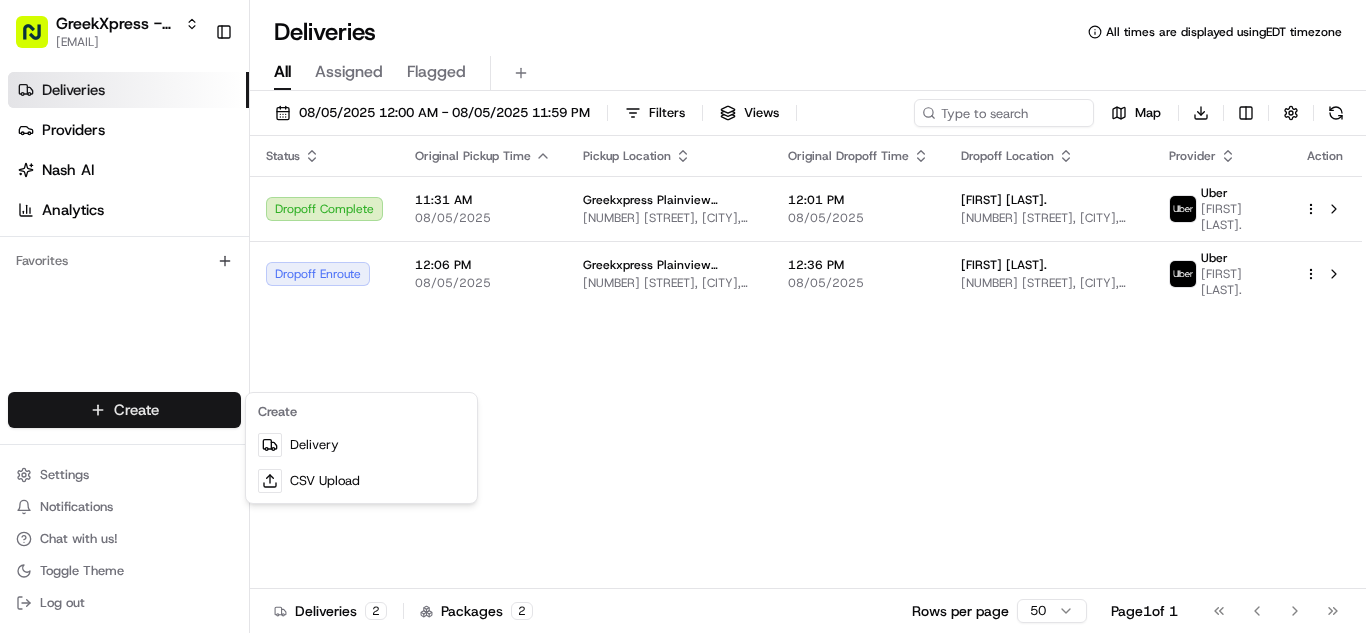 click on "Create" at bounding box center [361, 412] 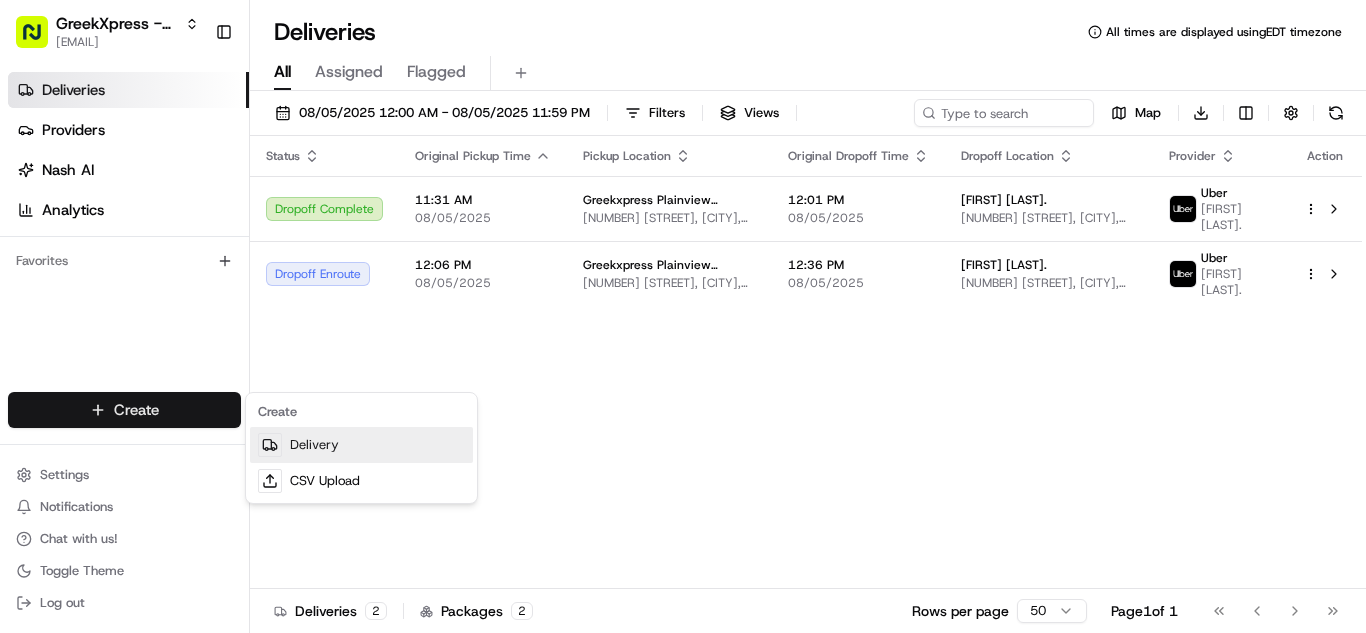 click on "Delivery" at bounding box center (361, 445) 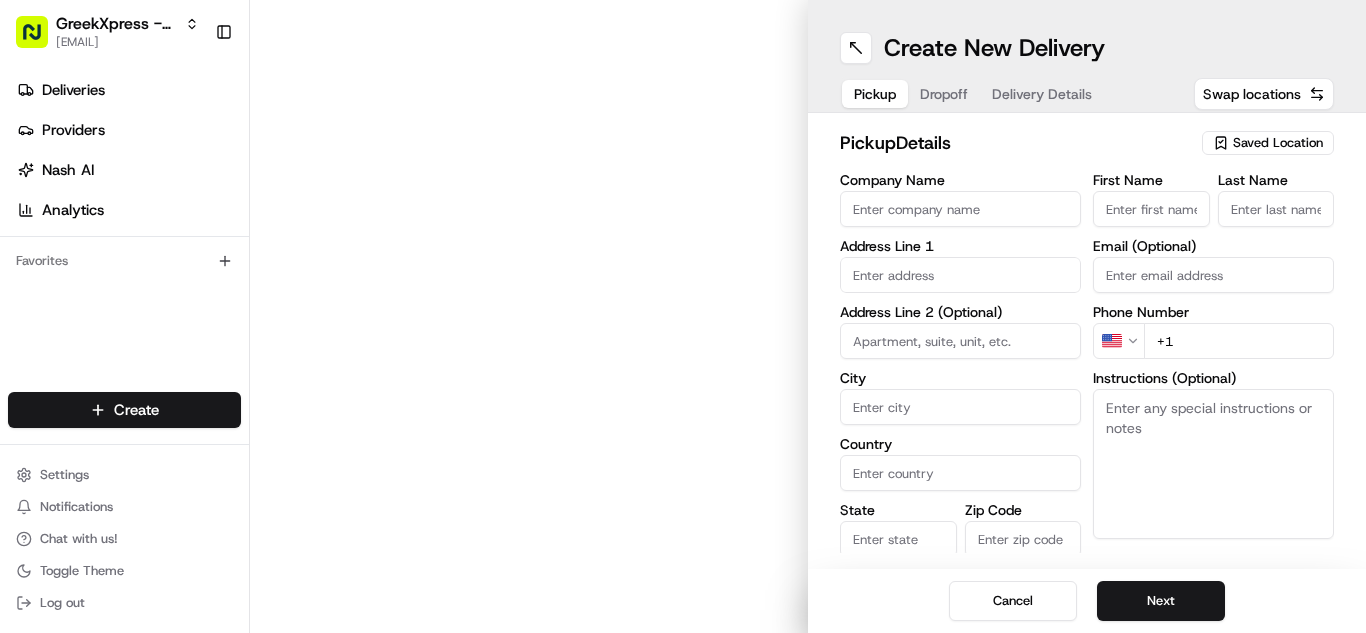 click on "Saved Location" at bounding box center [1278, 143] 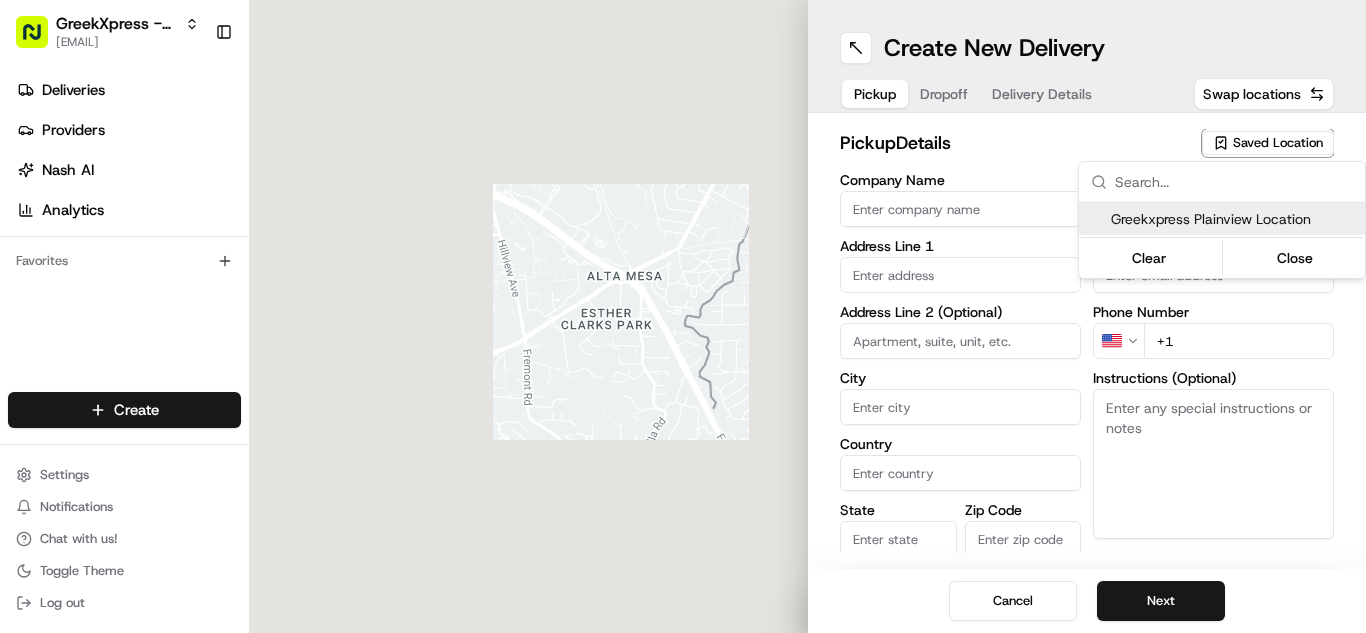 click on "Greekxpress Plainview Location" at bounding box center (1222, 219) 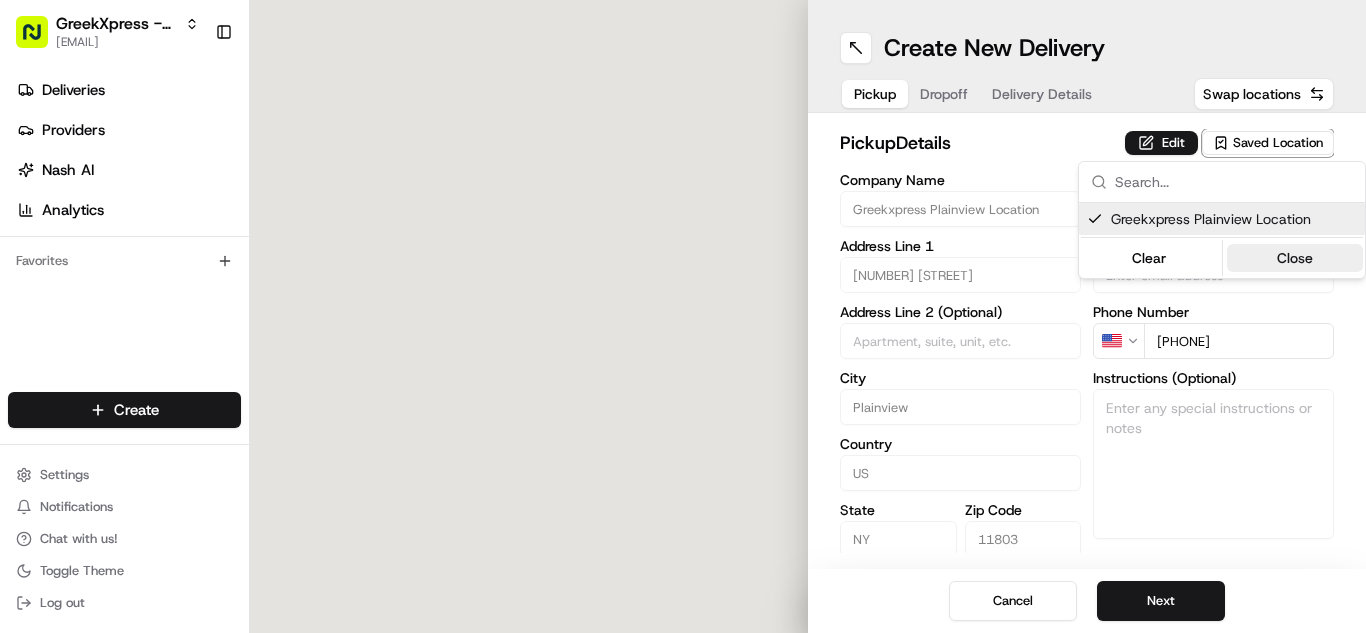 click on "Close" at bounding box center (1295, 258) 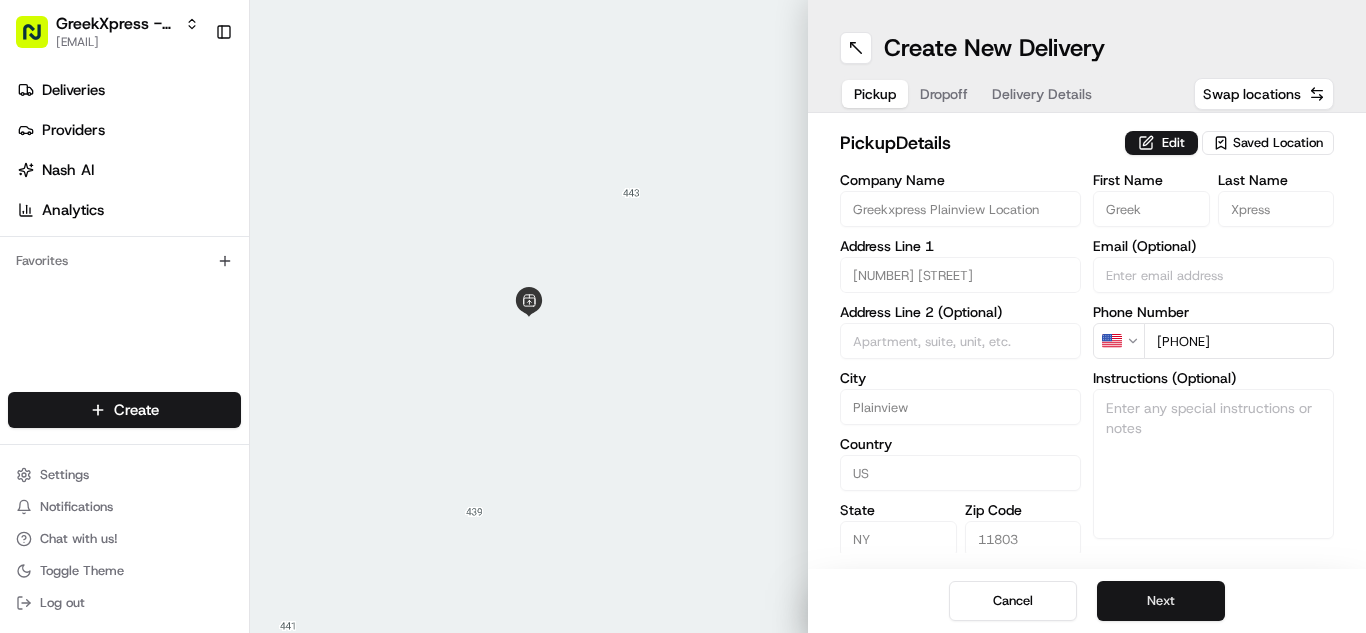 click on "Next" at bounding box center (1161, 601) 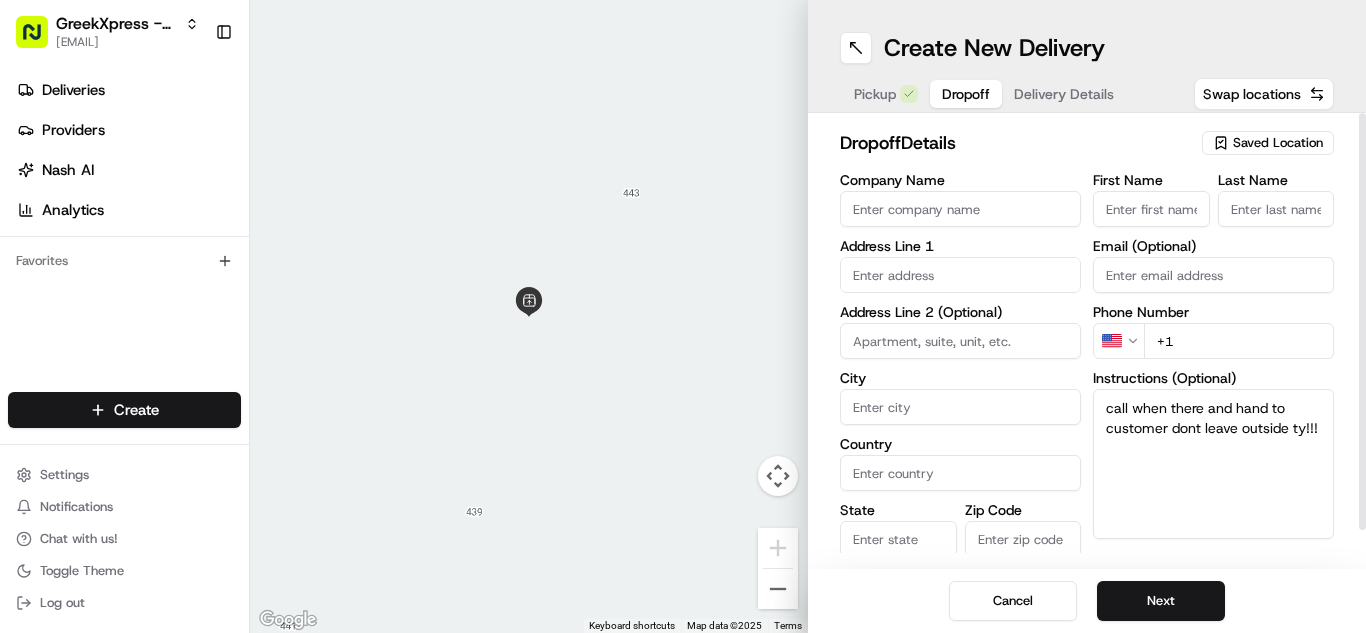 type on "call when there and hand to customer dont leave outside ty!!!" 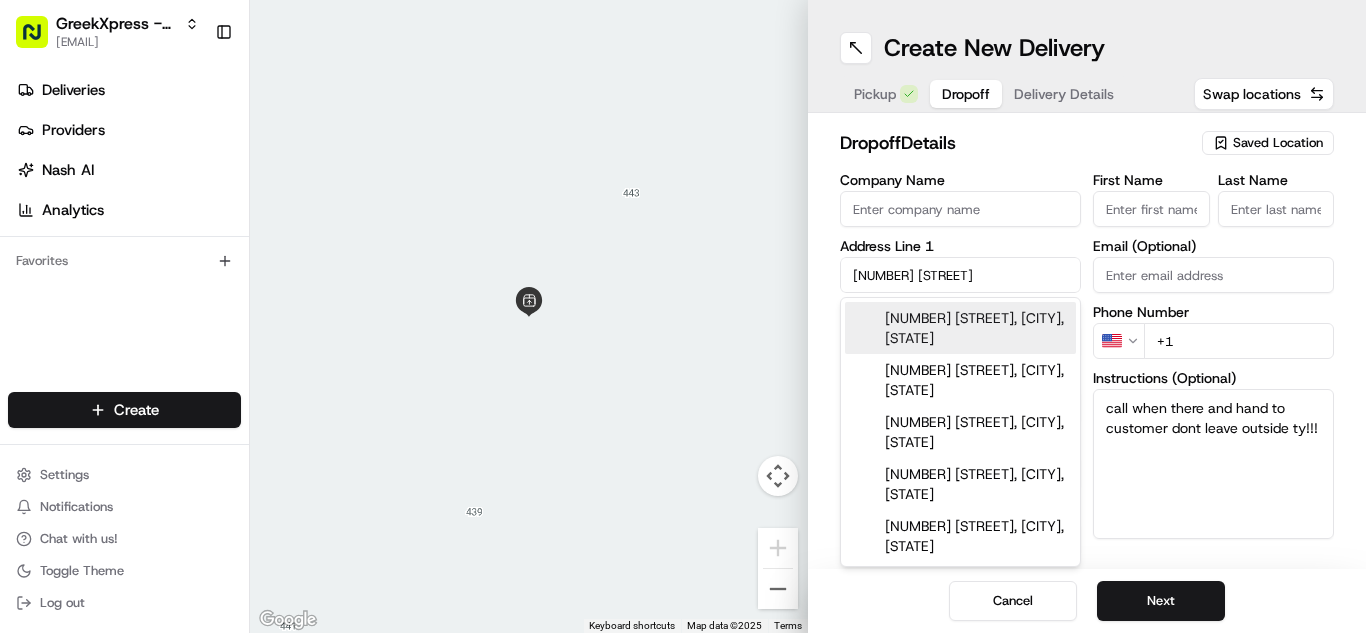 click on "[NUMBER] [STREET], [CITY], [STATE]" at bounding box center (960, 328) 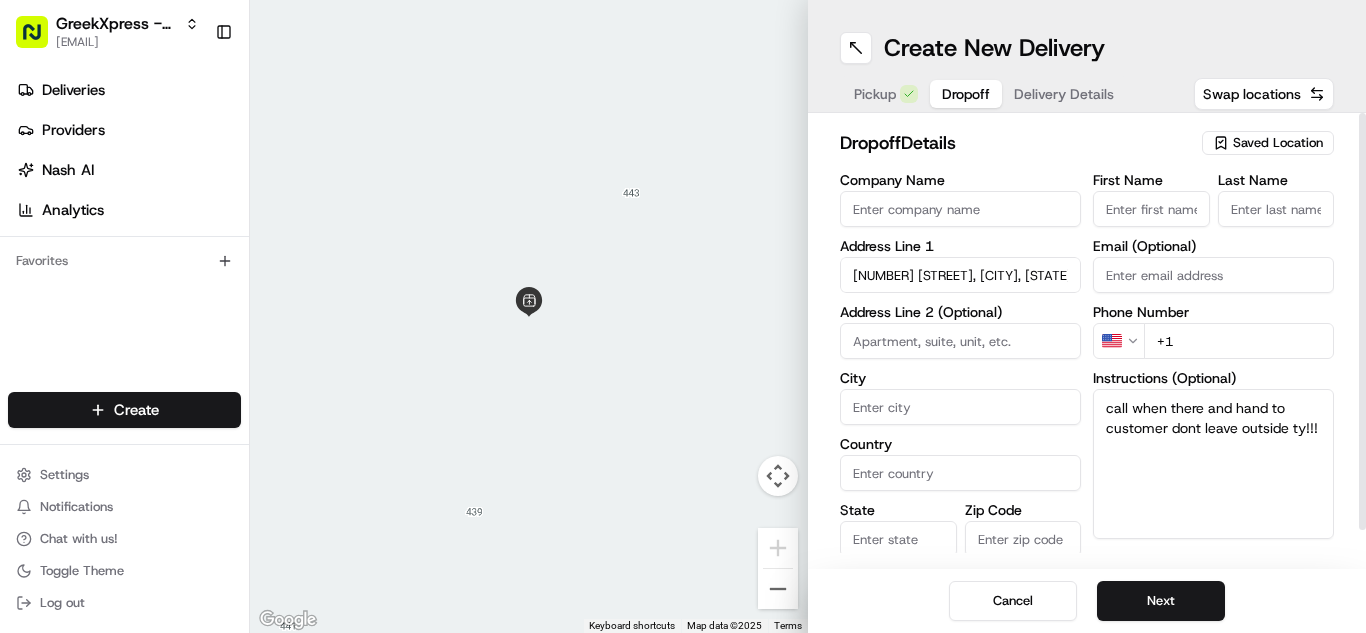 type on "[NUMBER] [STREET], [CITY], [STATE]" 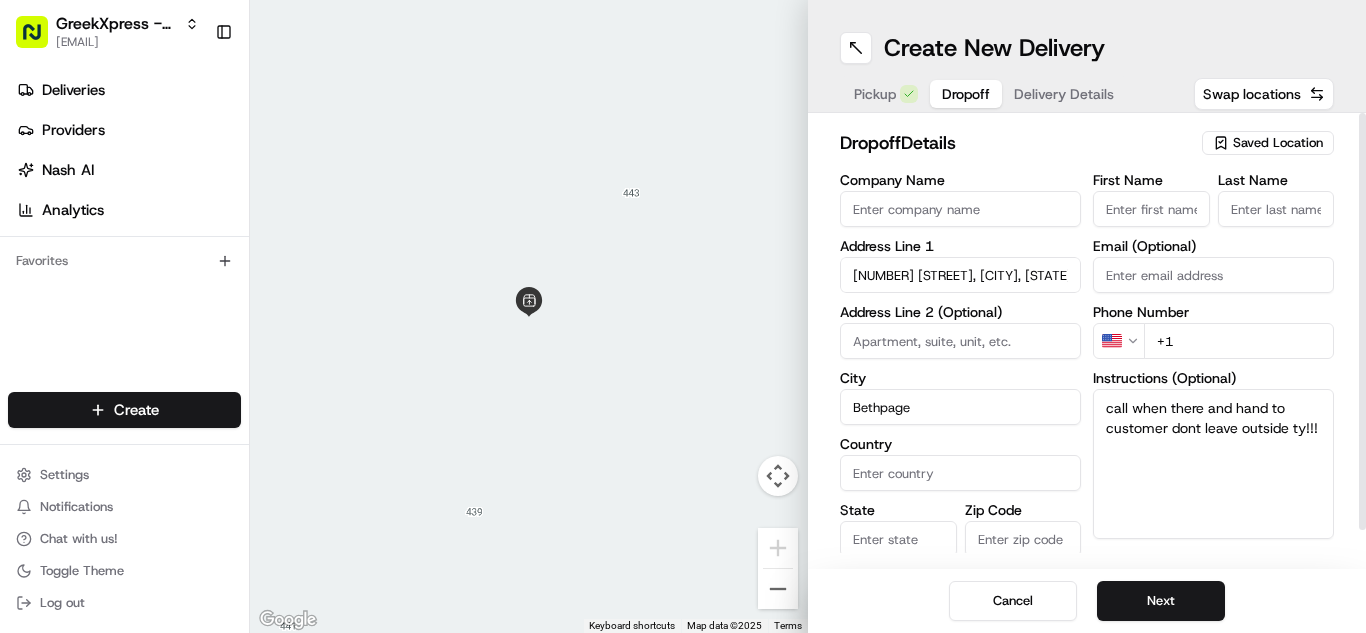 type on "United States" 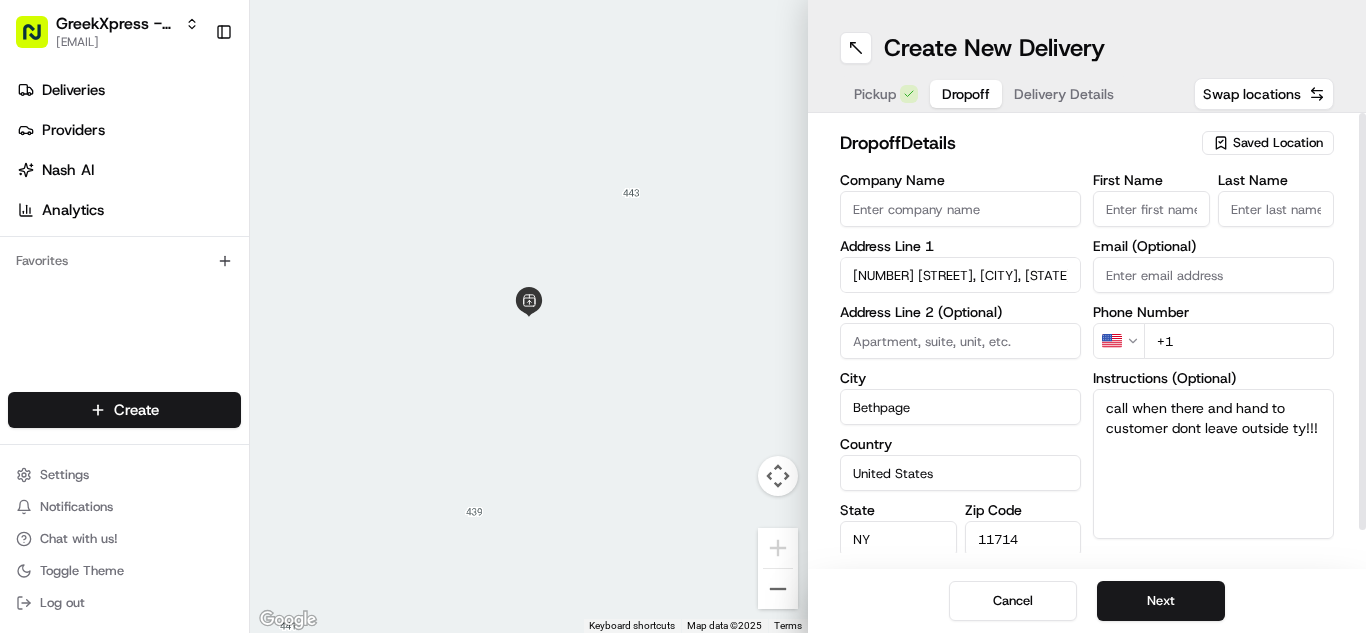 click on "First Name" at bounding box center [1151, 209] 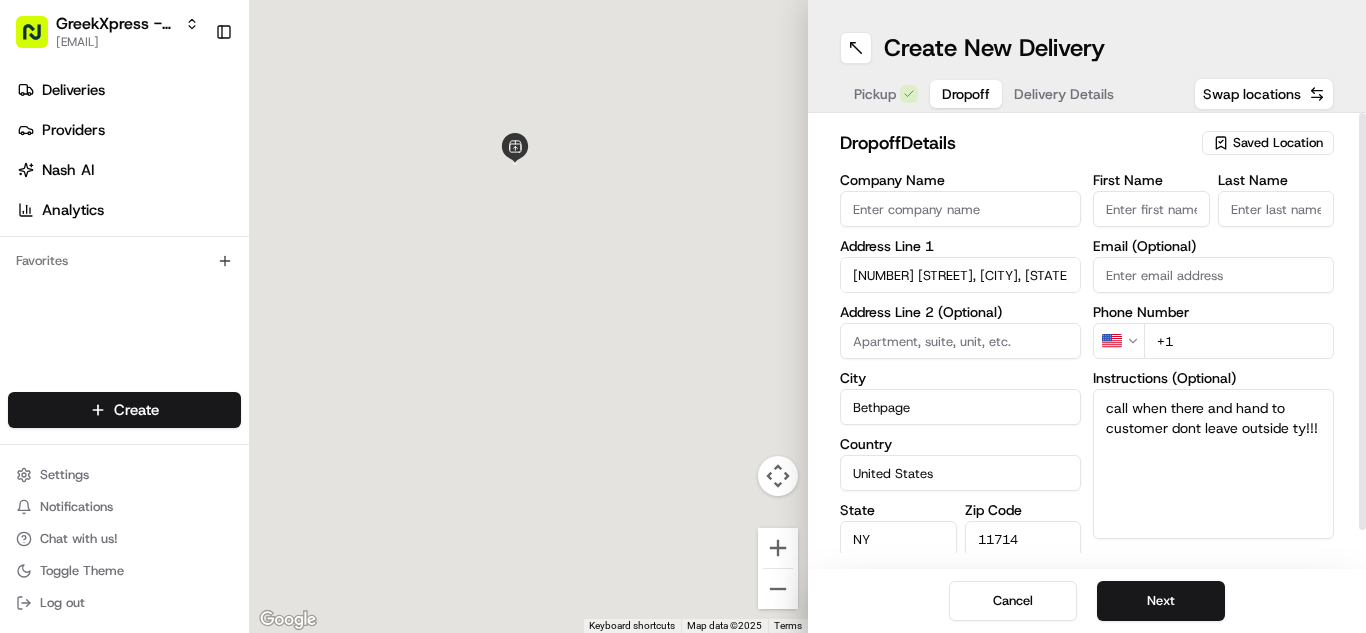 type on "[NUMBER] [STREET]" 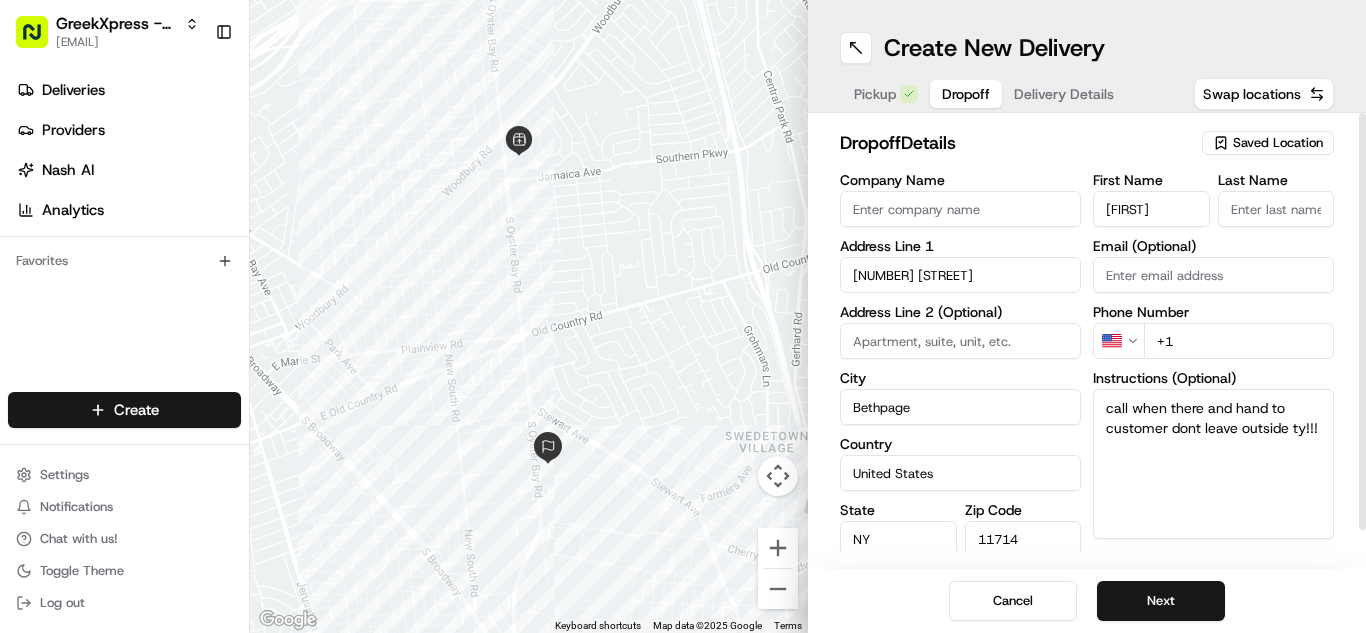 type on "[FIRST]" 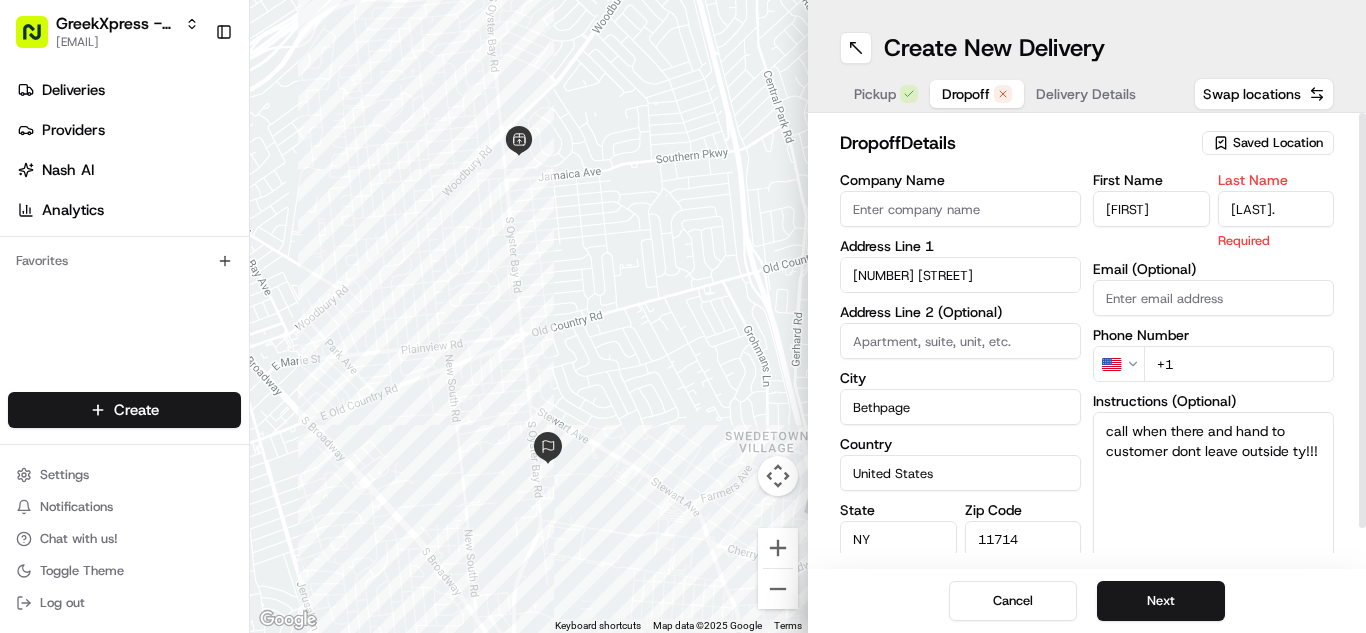type on "[LAST]." 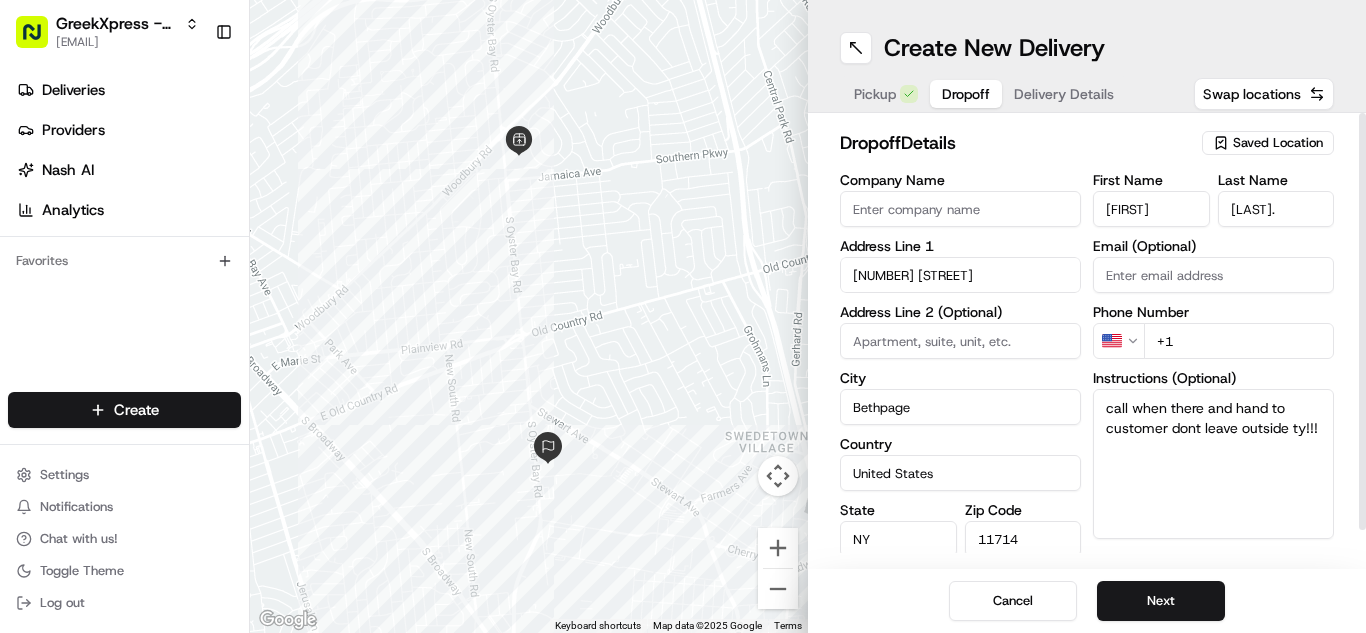 click on "+1" at bounding box center (1239, 341) 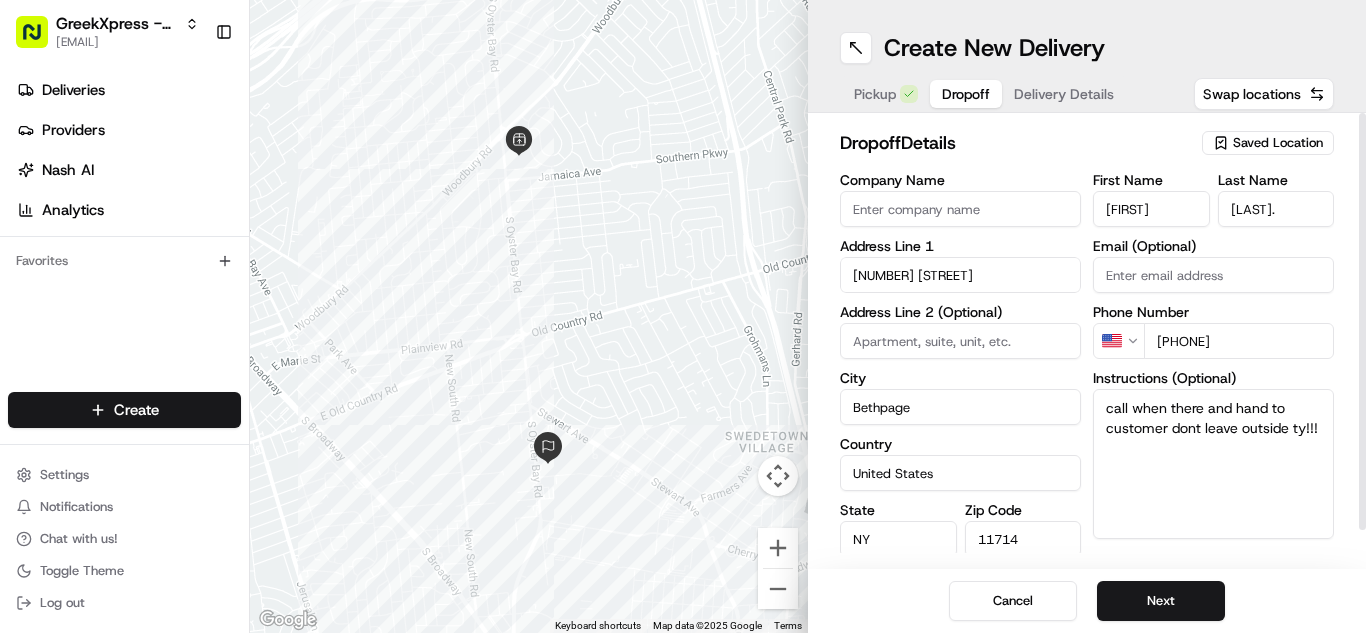 type on "[PHONE]" 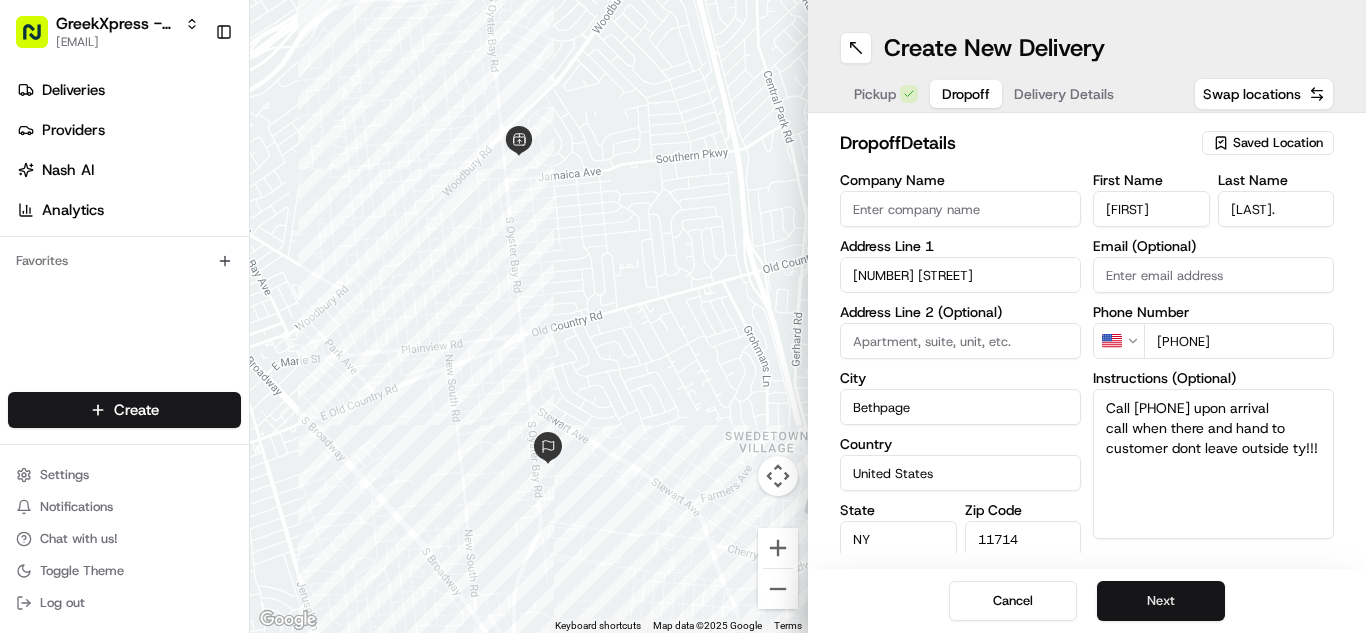 type on "Call [PHONE] upon arrival
call when there and hand to customer dont leave outside ty!!!" 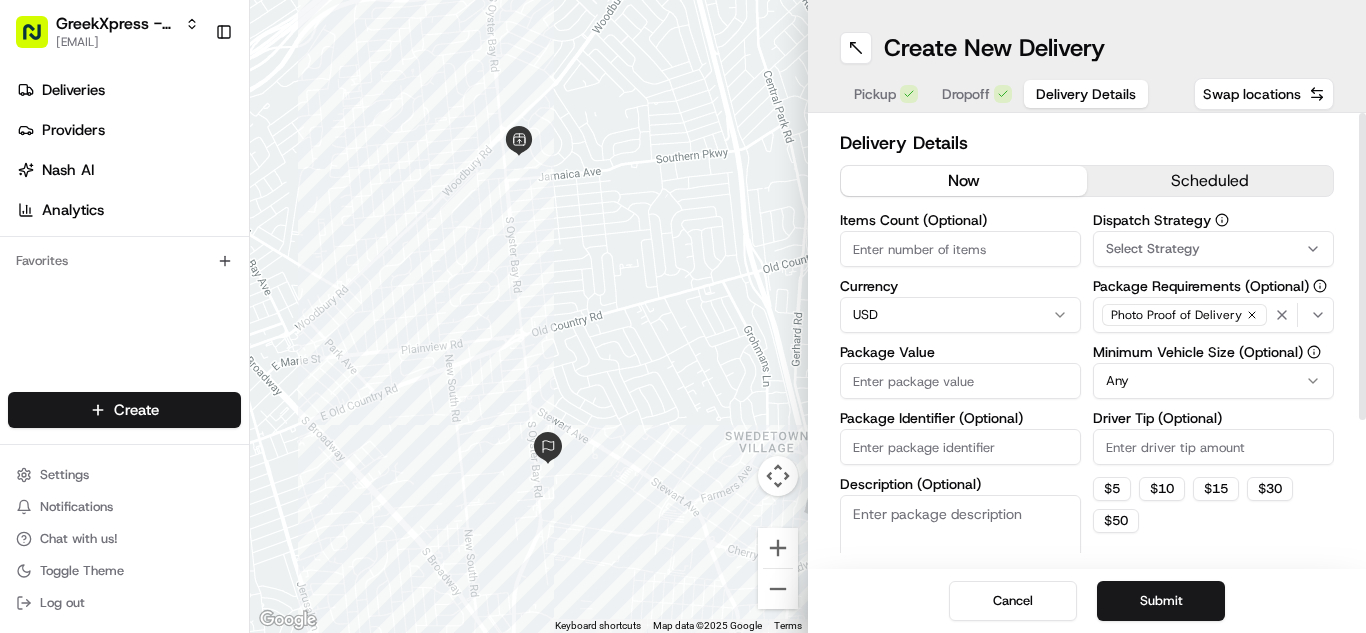 click on "Package Value" at bounding box center [960, 381] 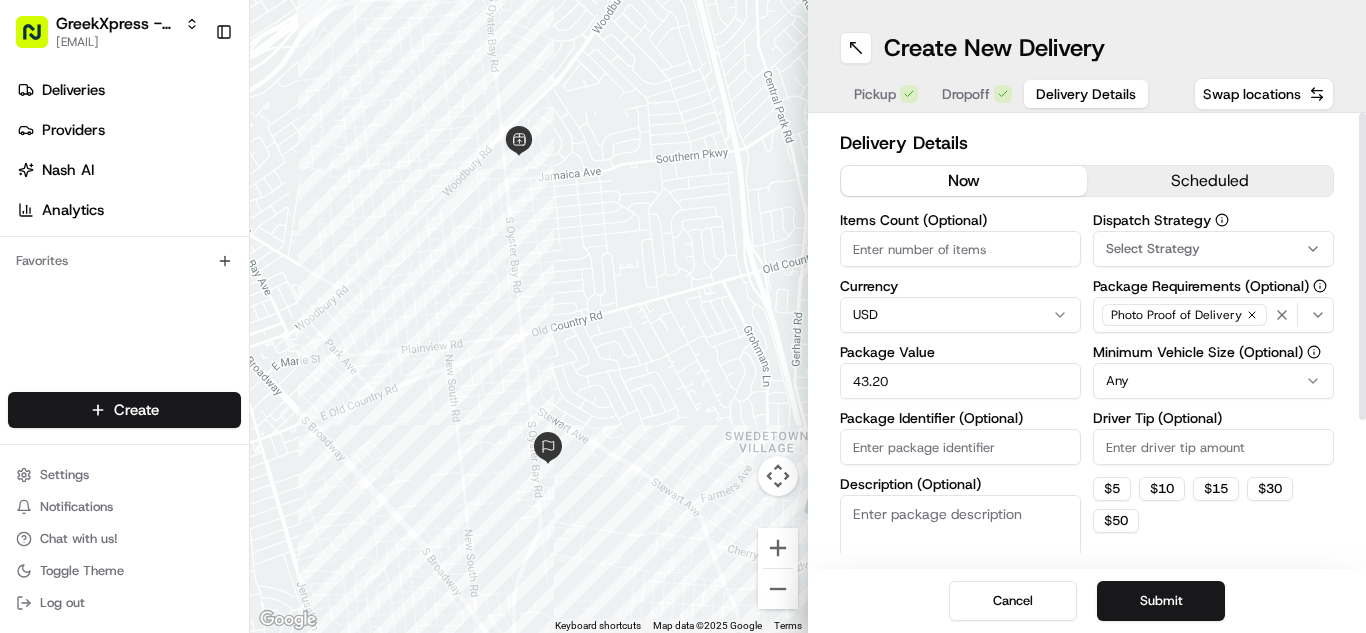 type on "43.20" 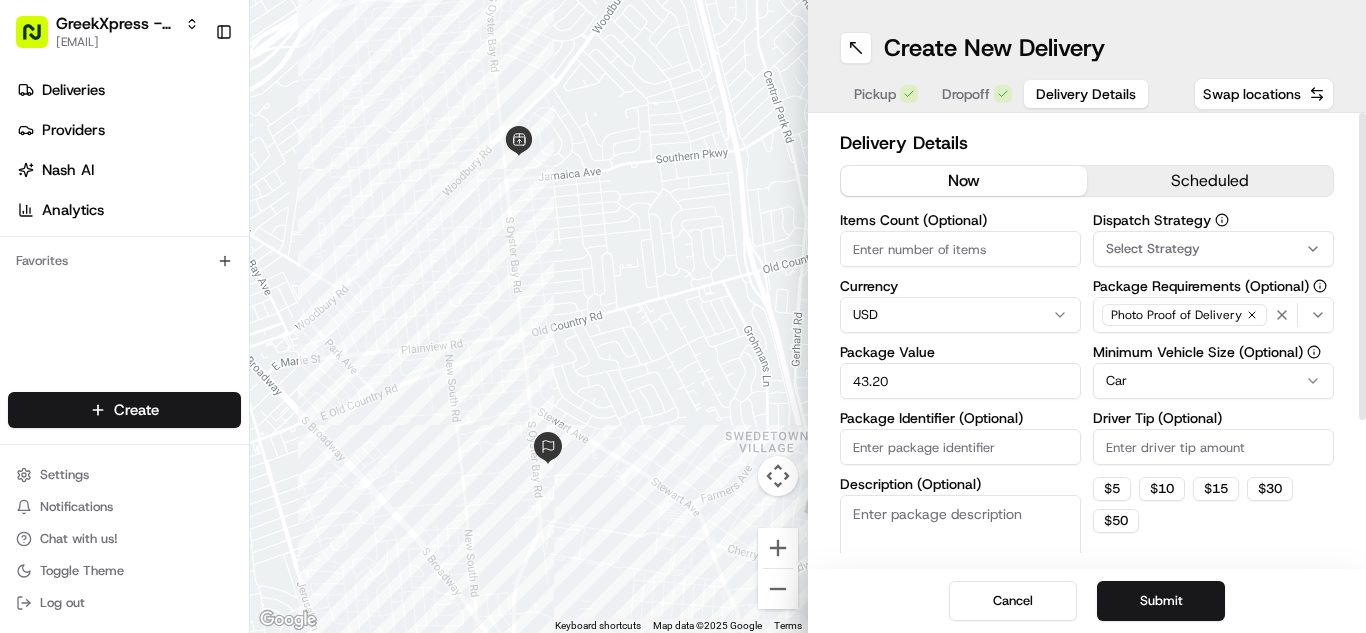 click on "Dispatch Strategy Select Strategy Package Requirements (Optional) Photo Proof of Delivery Minimum Vehicle Size (Optional) Car Driver Tip (Optional) $ 5 $ 10 $ 15 $ 30 $ 50" at bounding box center (1213, 410) 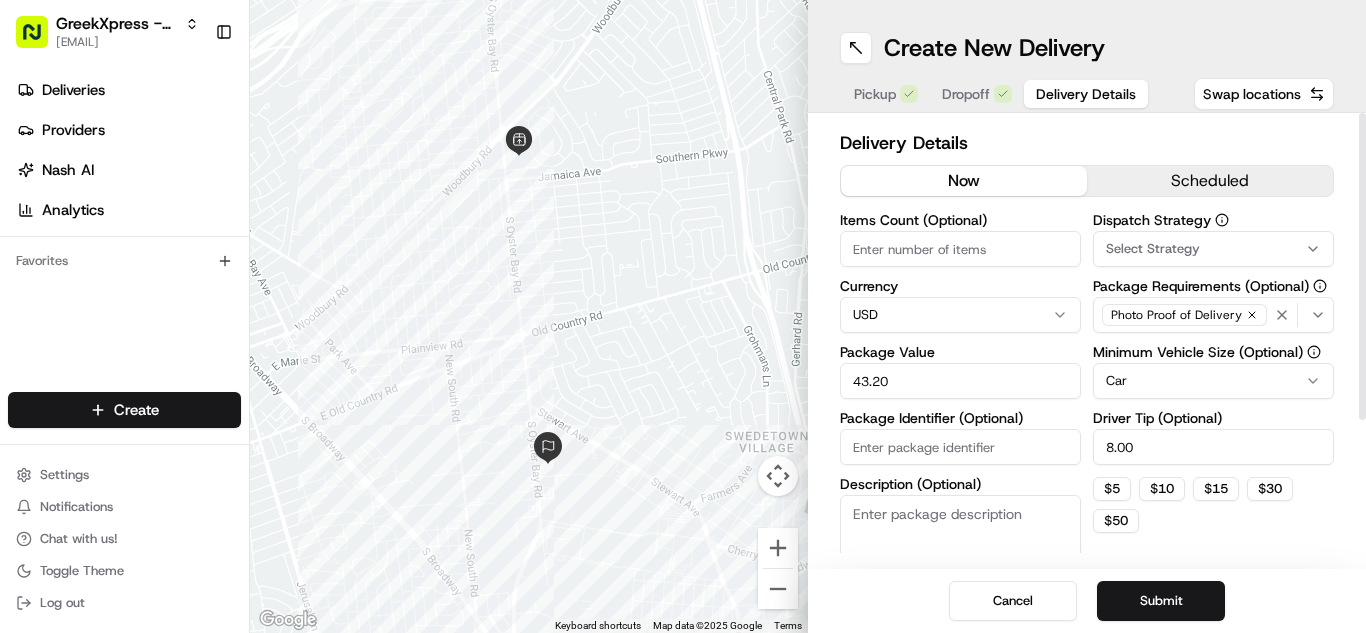 type on "8.00" 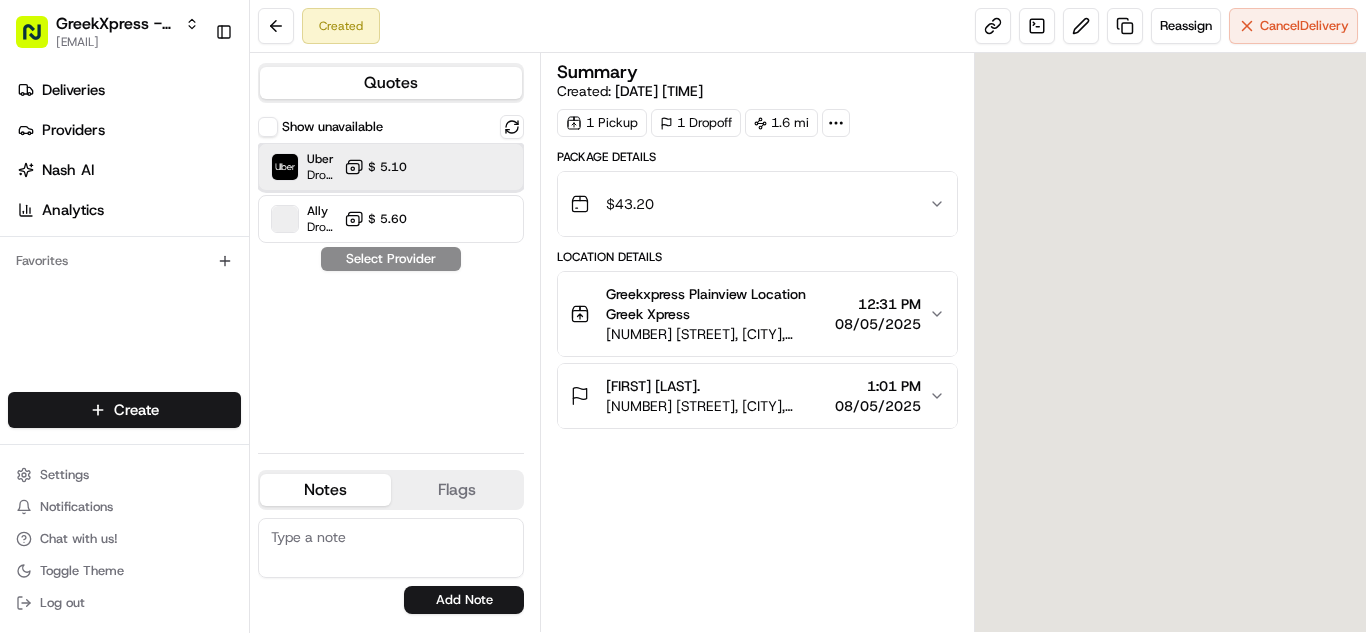 click on "Uber Dropoff ETA   22 minutes $   5.10" at bounding box center [391, 167] 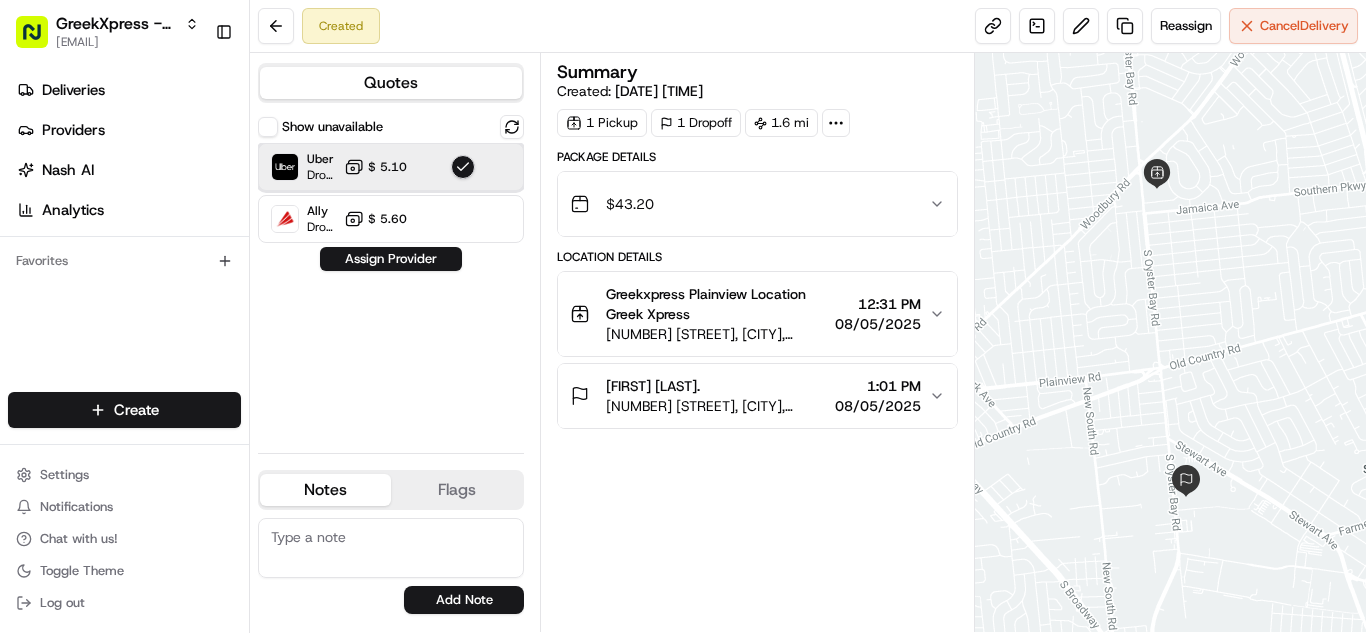 click on "Uber Dropoff ETA   22 minutes $   5.10" at bounding box center (391, 167) 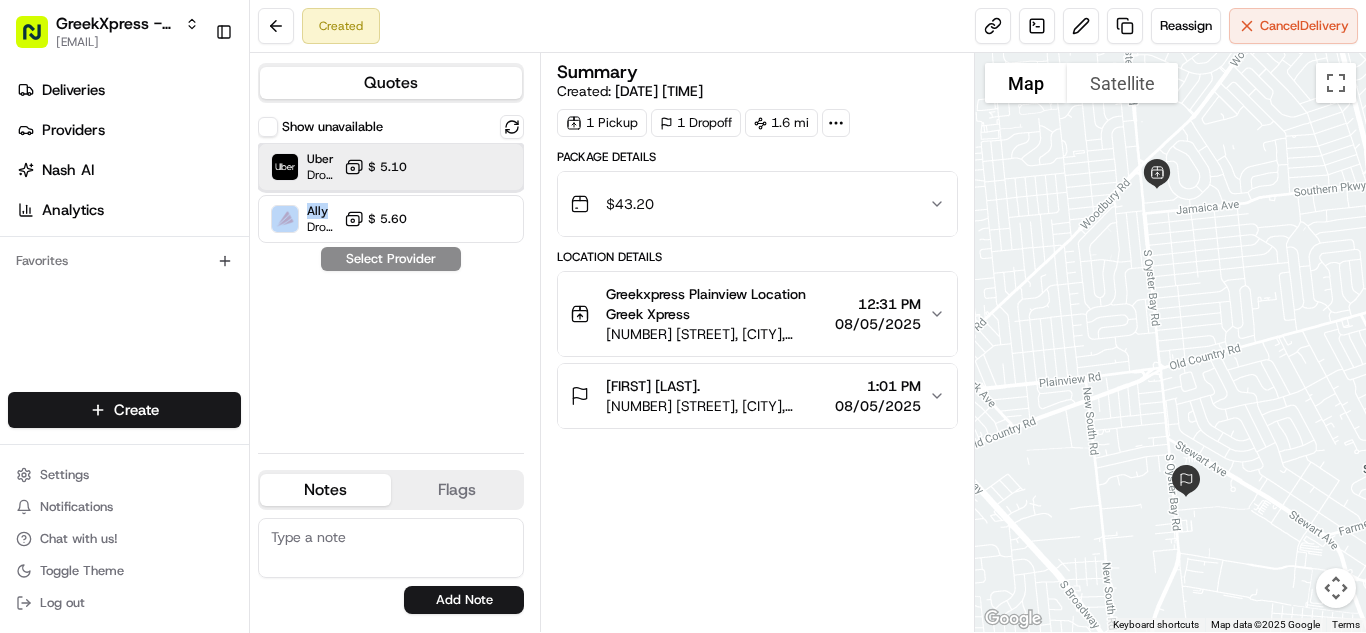 click on "Uber Dropoff ETA   22 minutes $   5.10" at bounding box center [391, 167] 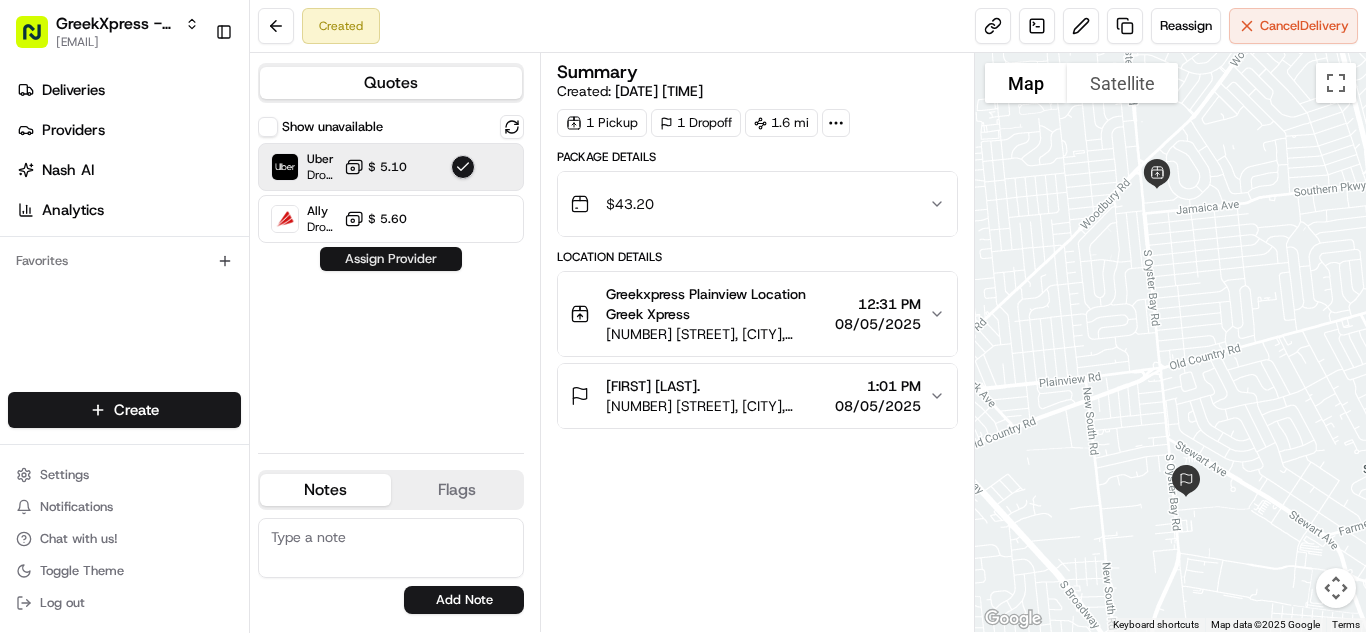 click on "Assign Provider" at bounding box center [391, 259] 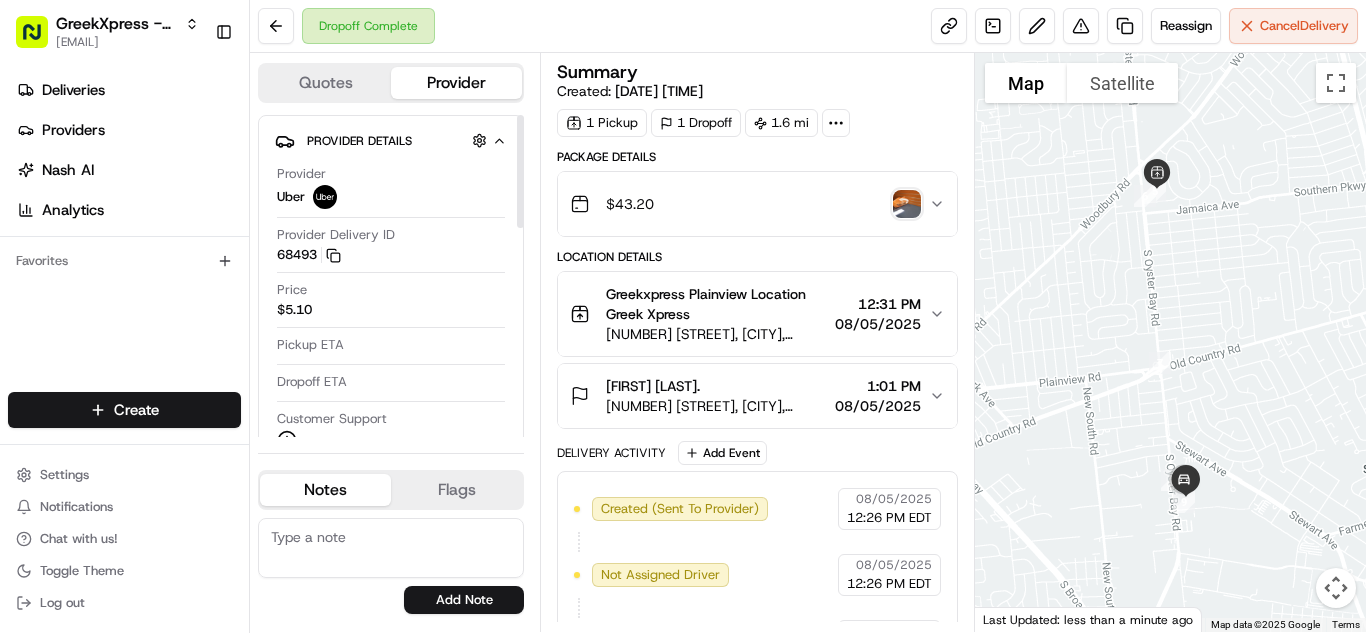 click on "Provider Delivery ID 68493 Copy  del_bg-7icn2ReWteAhUNGaEkw 68493" at bounding box center [391, 245] 